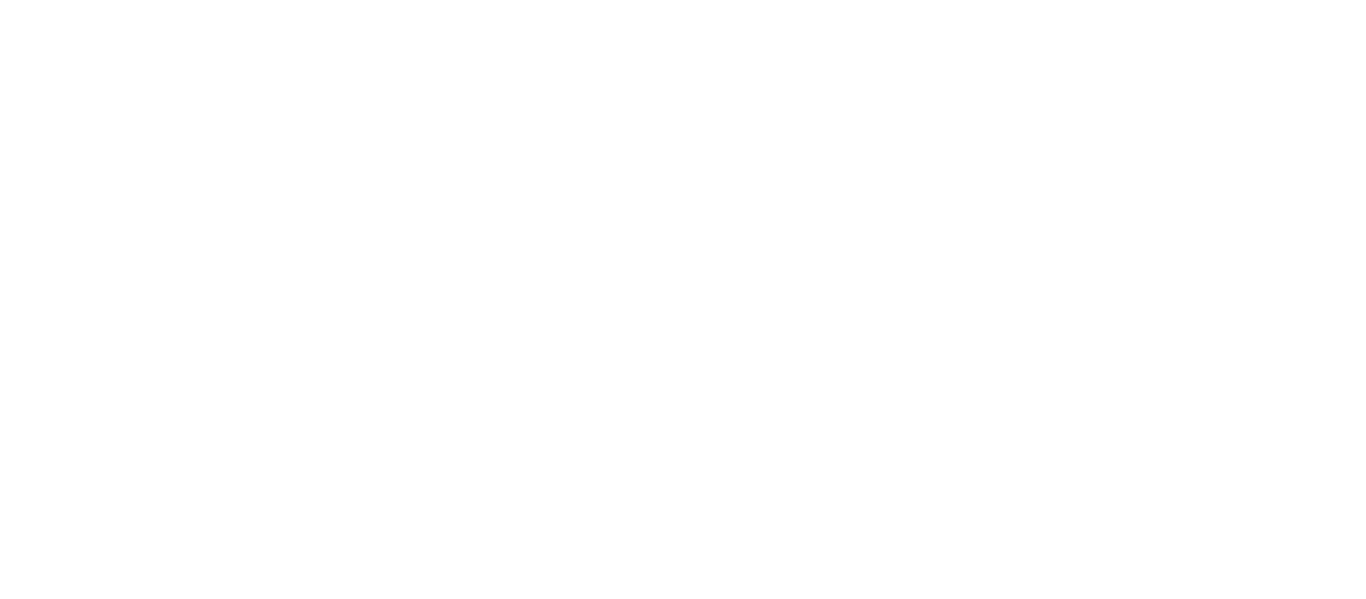 scroll, scrollTop: 0, scrollLeft: 0, axis: both 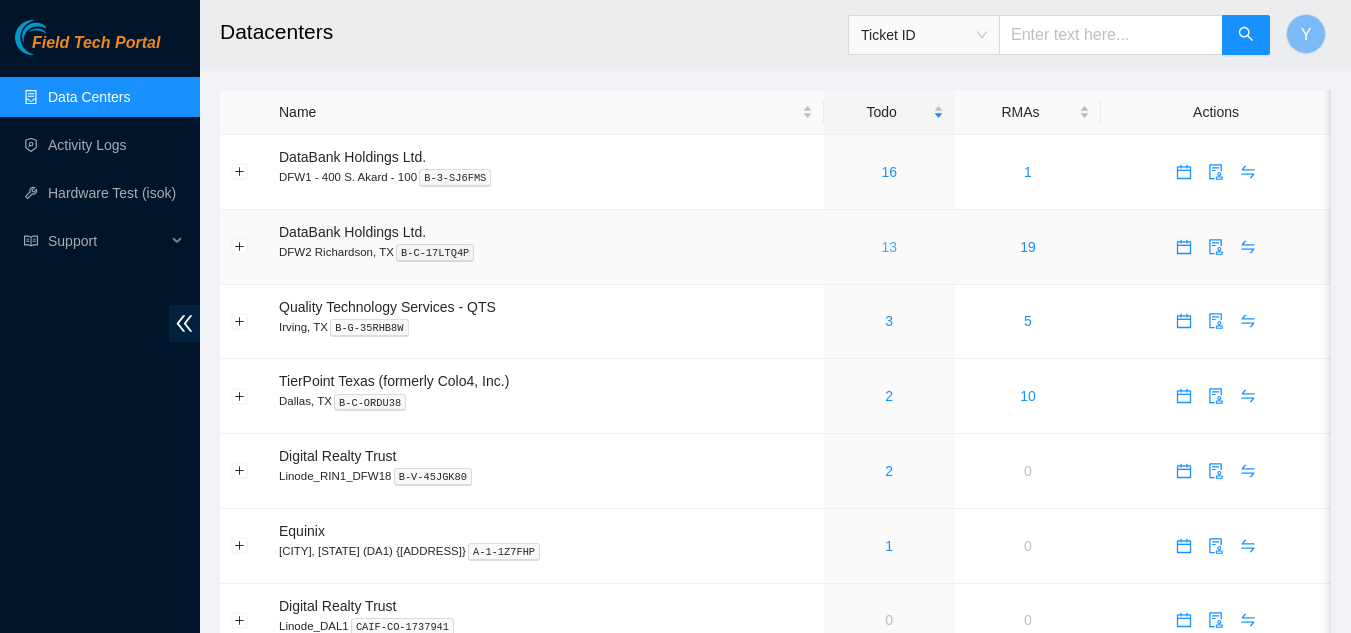 click on "13" at bounding box center (889, 247) 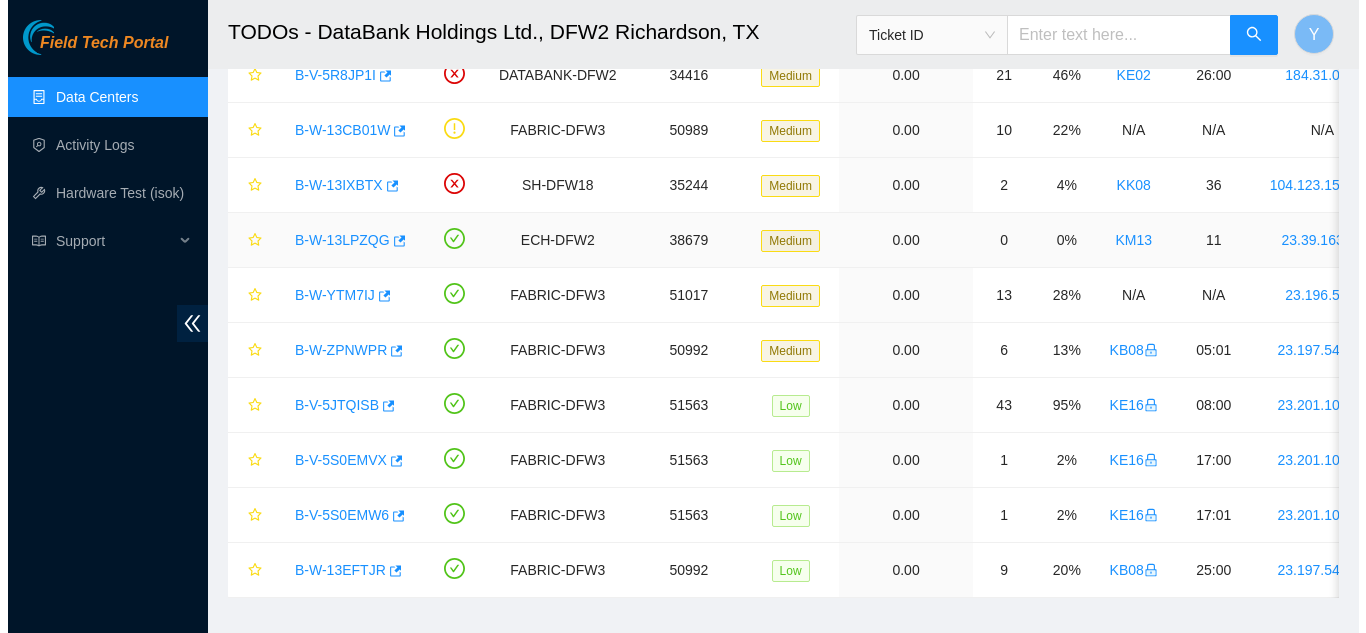 scroll, scrollTop: 374, scrollLeft: 0, axis: vertical 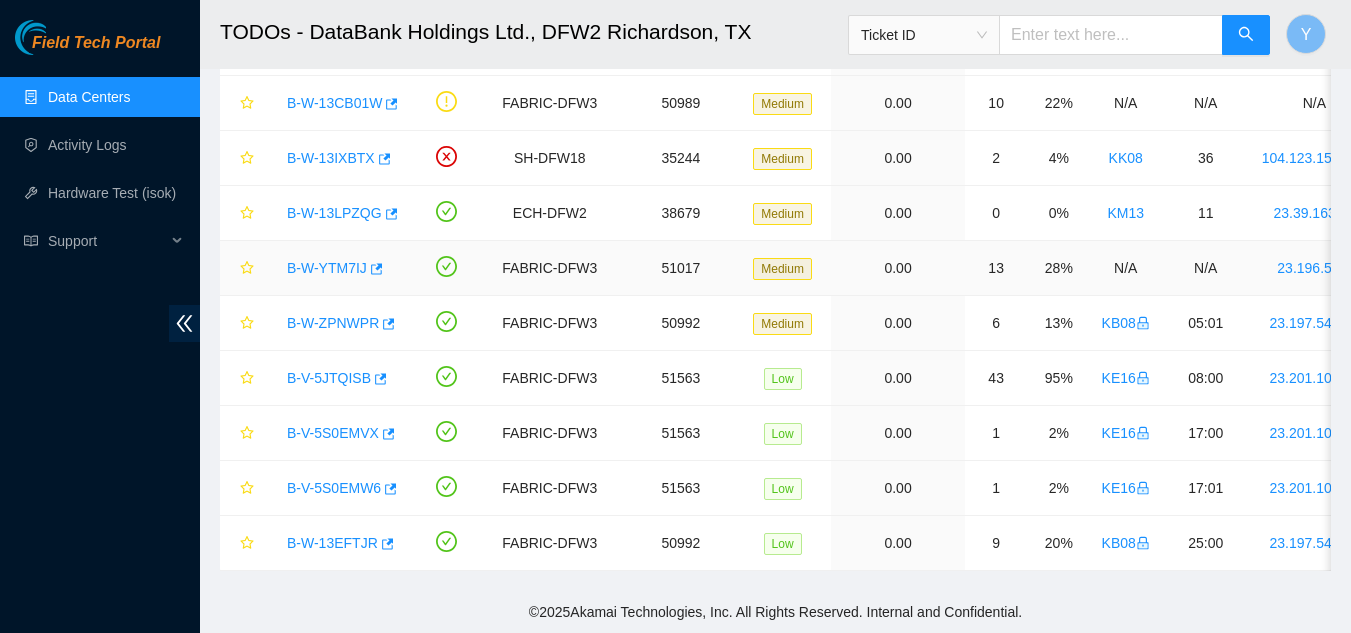click on "B-W-YTM7IJ" at bounding box center [327, 268] 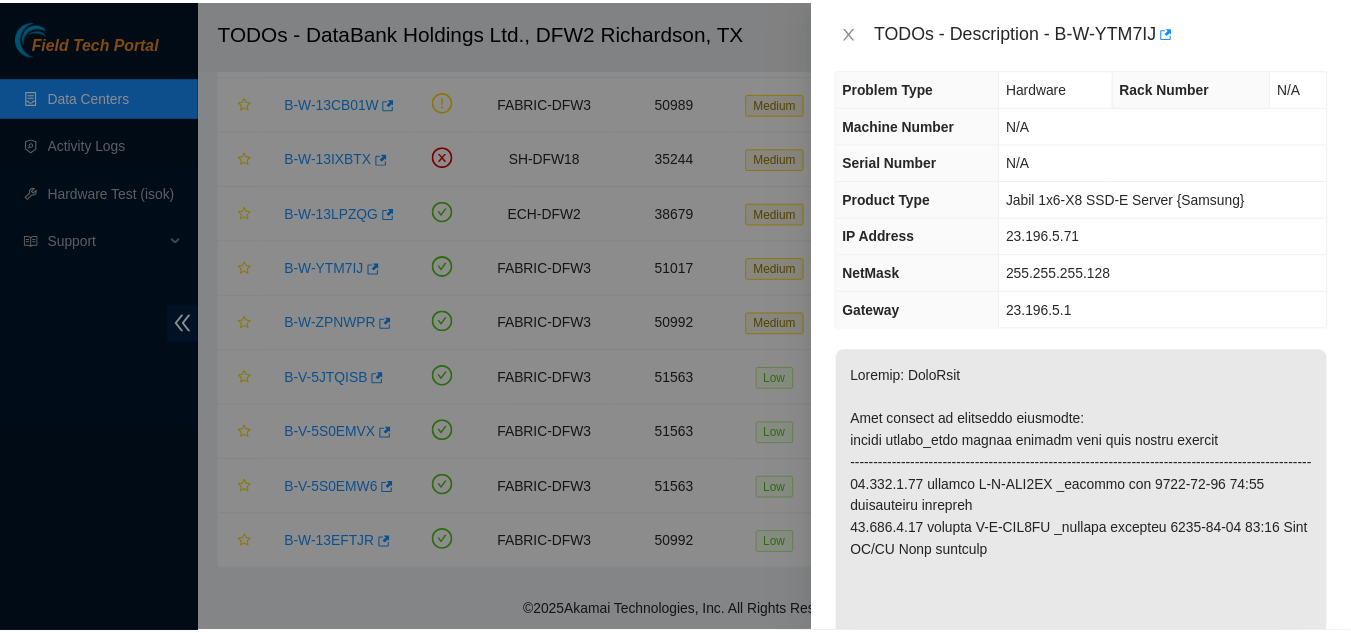 scroll, scrollTop: 0, scrollLeft: 0, axis: both 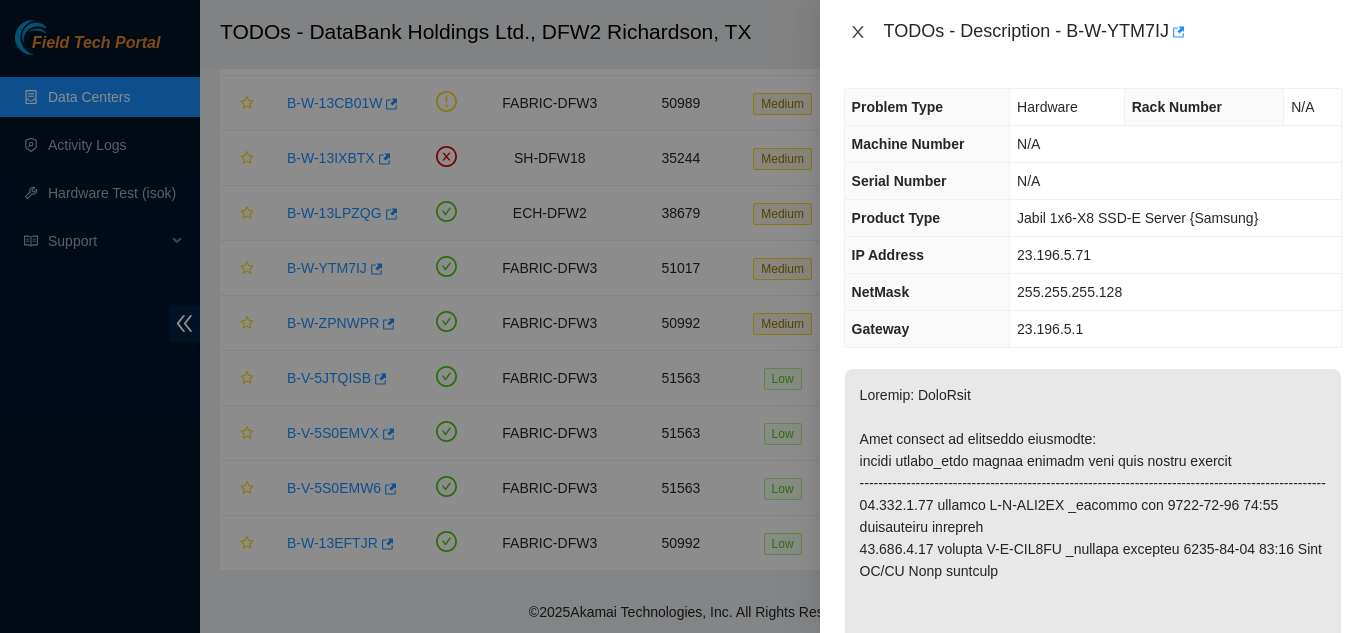 click 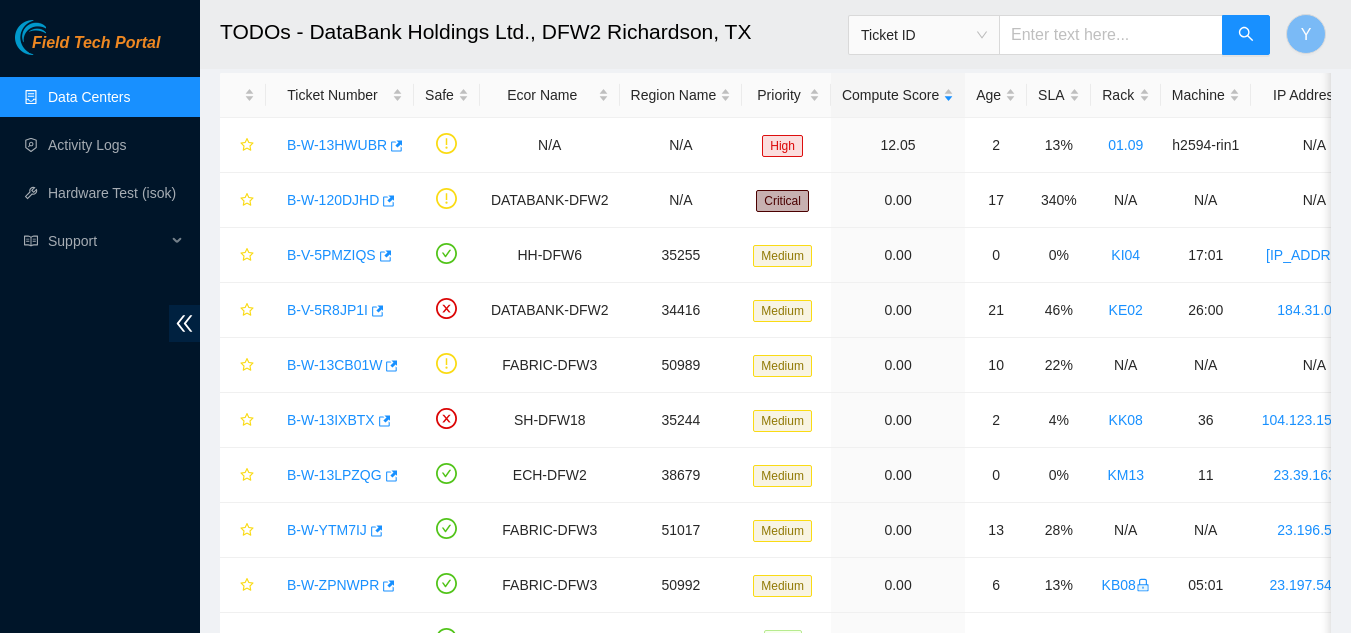 scroll, scrollTop: 74, scrollLeft: 0, axis: vertical 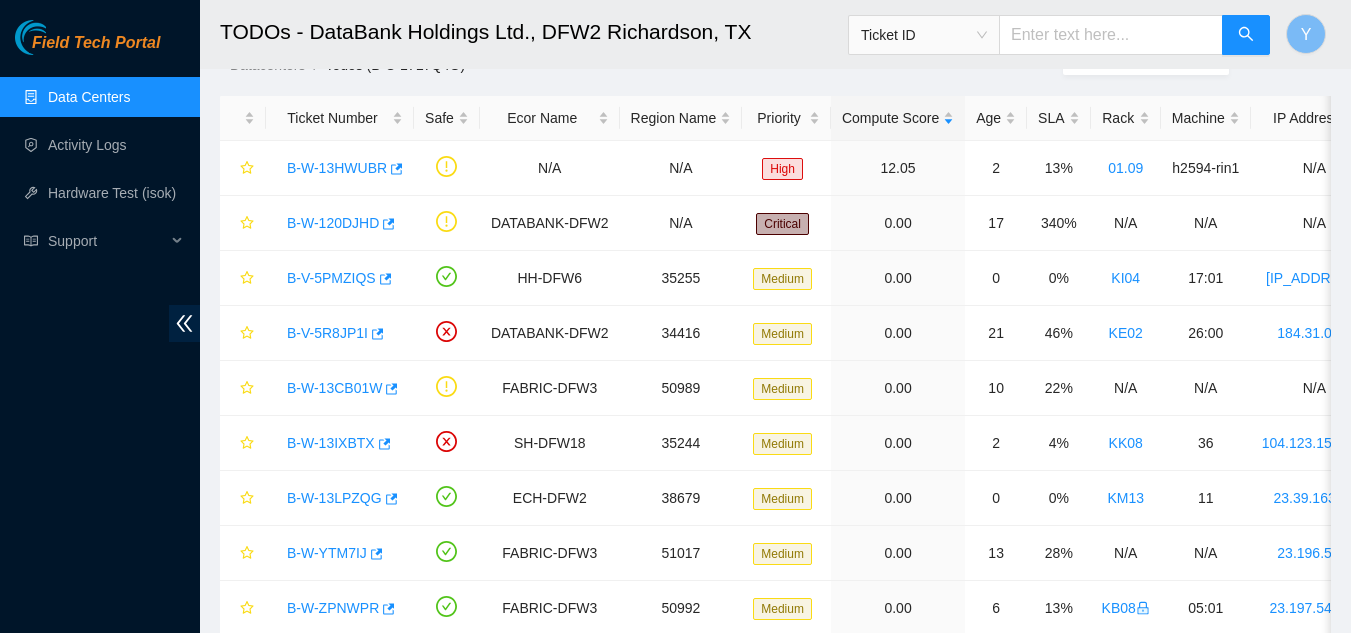 click on "Data Centers" at bounding box center (89, 97) 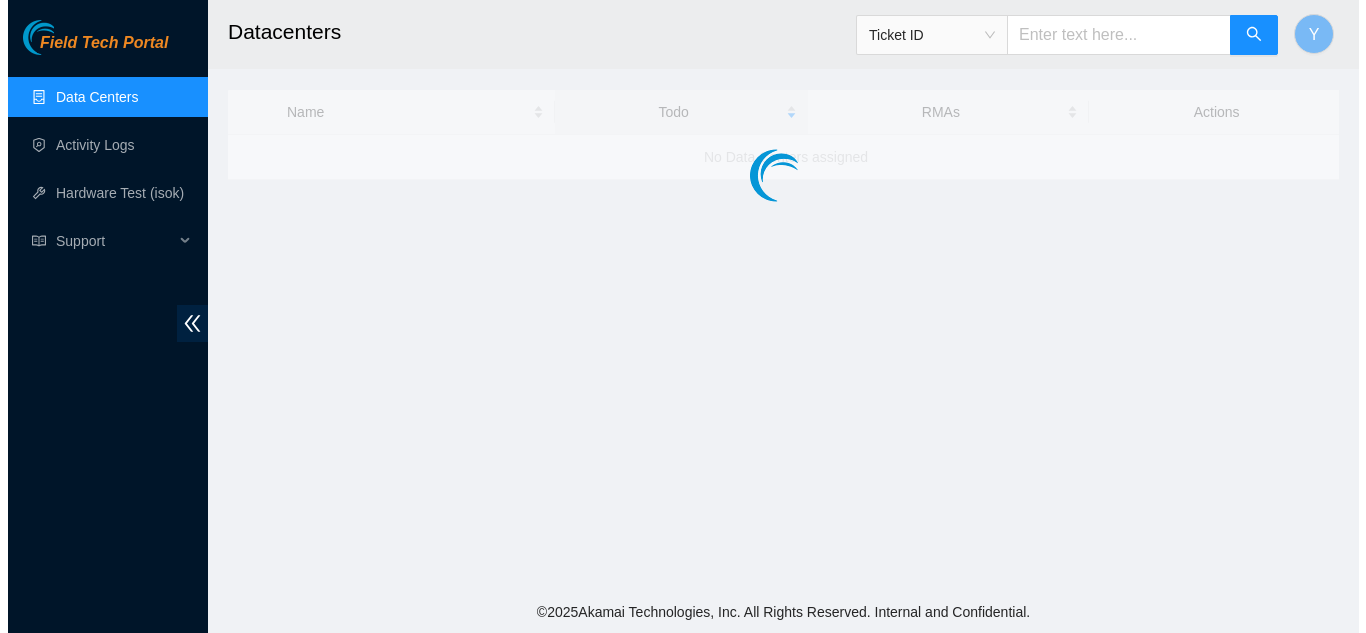 scroll, scrollTop: 0, scrollLeft: 0, axis: both 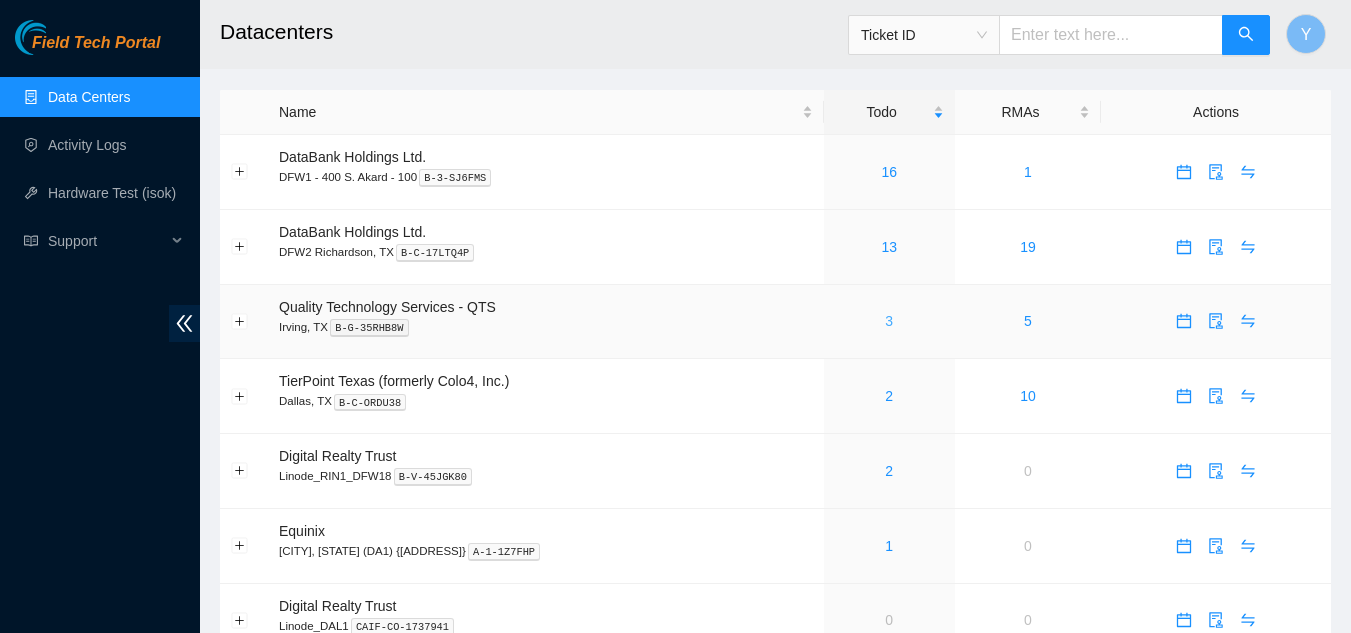 click on "3" at bounding box center [889, 321] 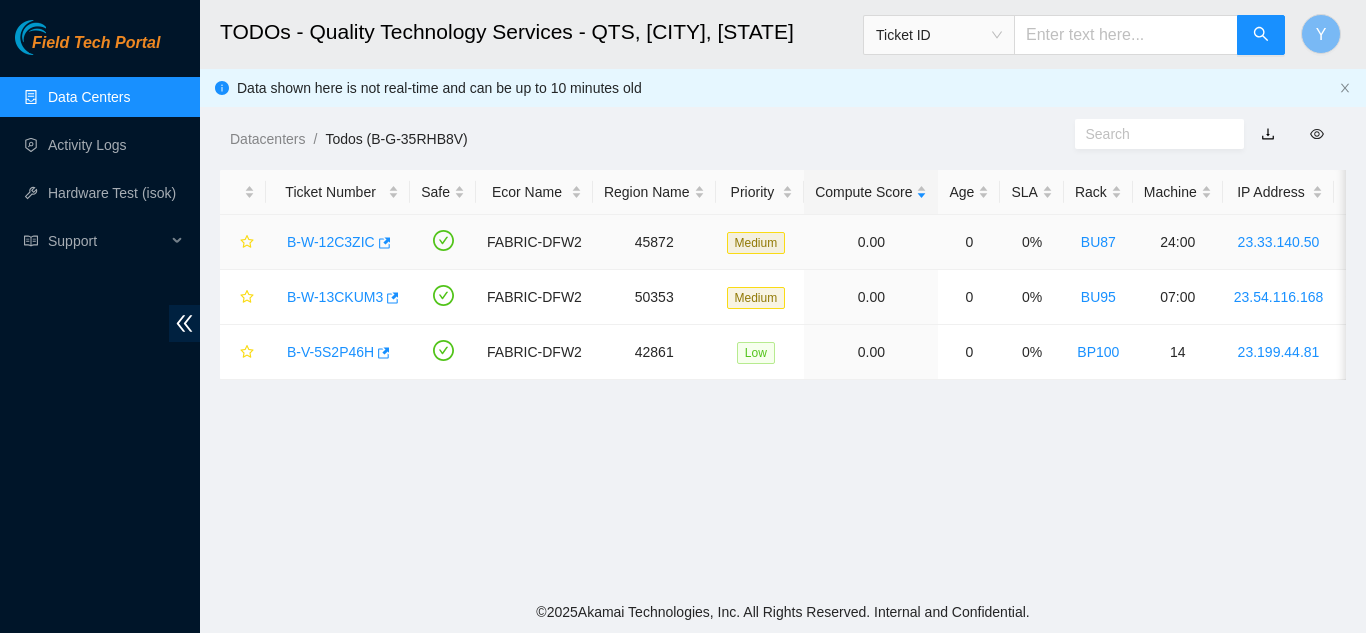 click on "B-W-12C3ZIC" at bounding box center (331, 242) 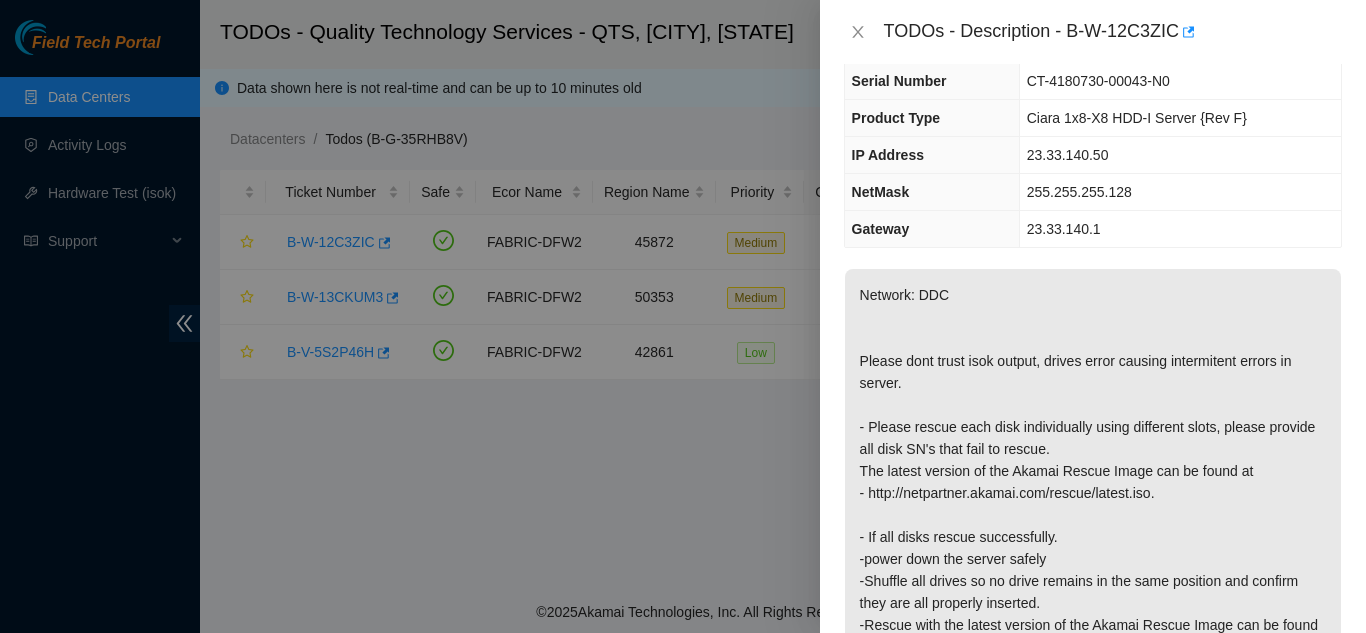 scroll, scrollTop: 0, scrollLeft: 0, axis: both 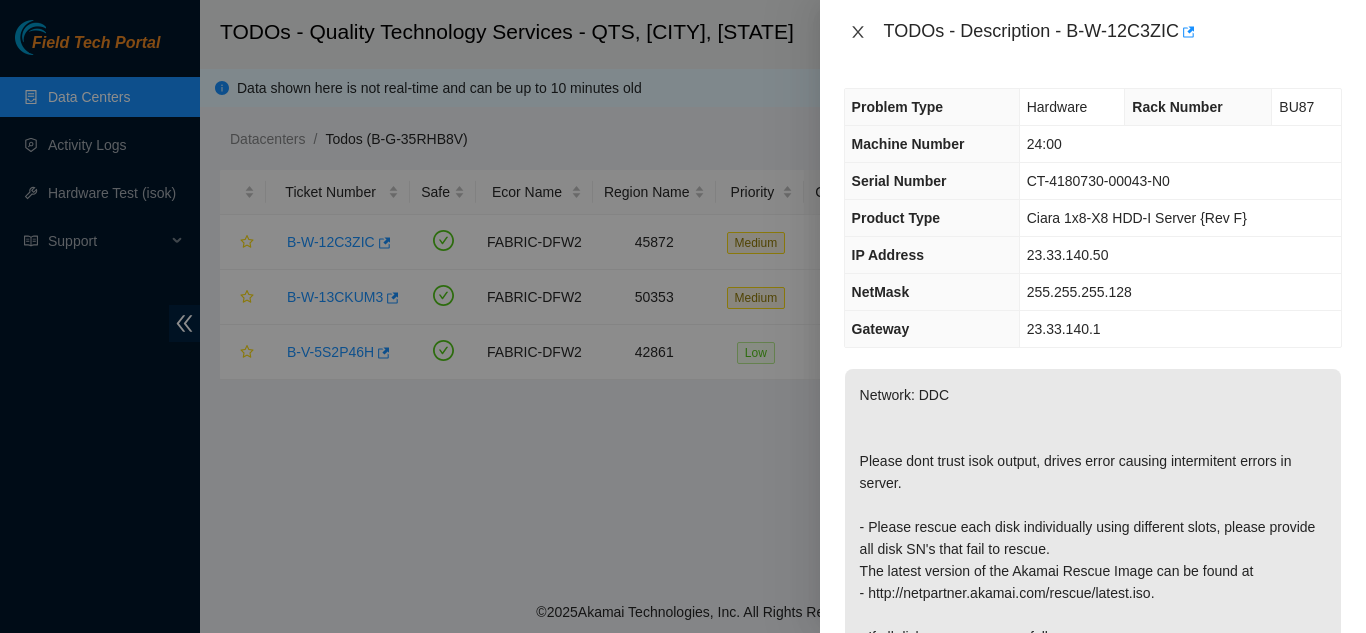 click 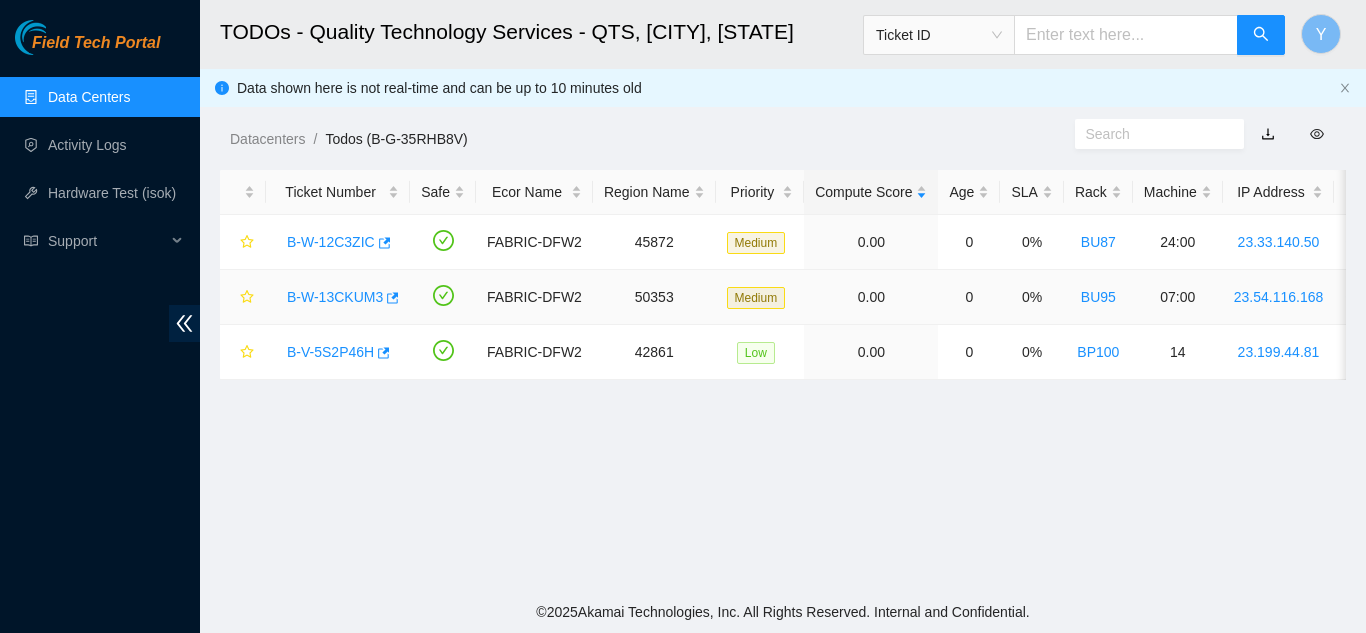 click on "B-W-13CKUM3" at bounding box center (335, 297) 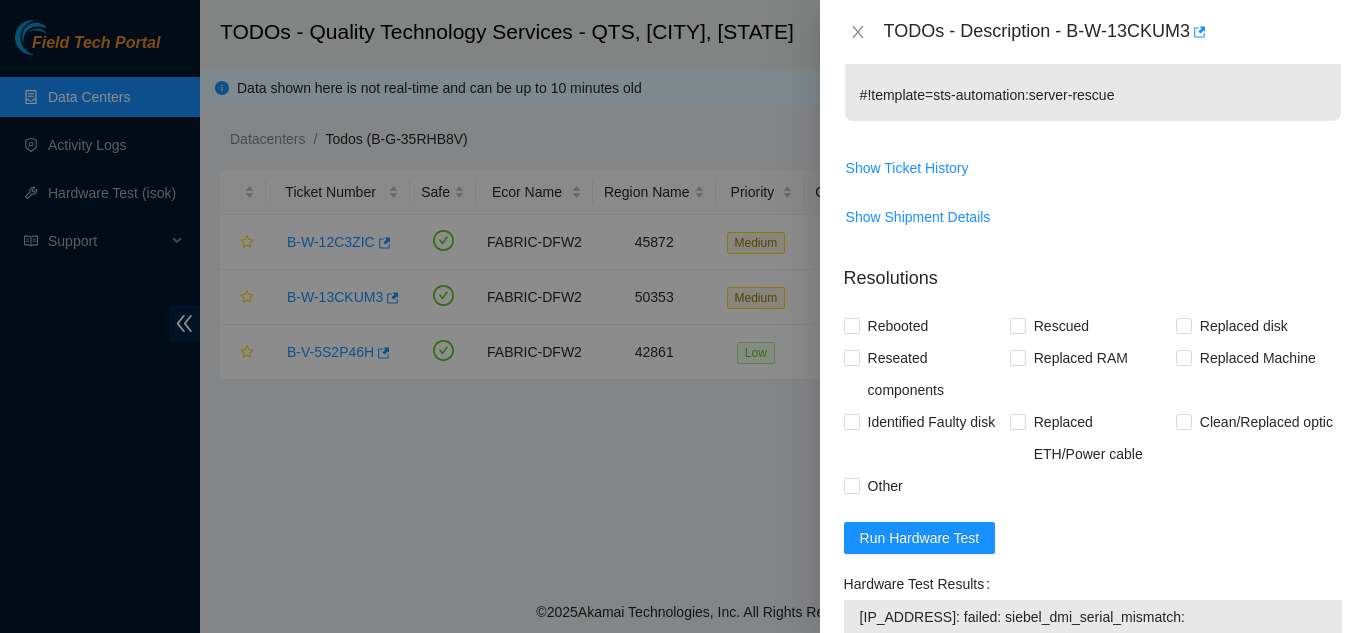 scroll, scrollTop: 700, scrollLeft: 0, axis: vertical 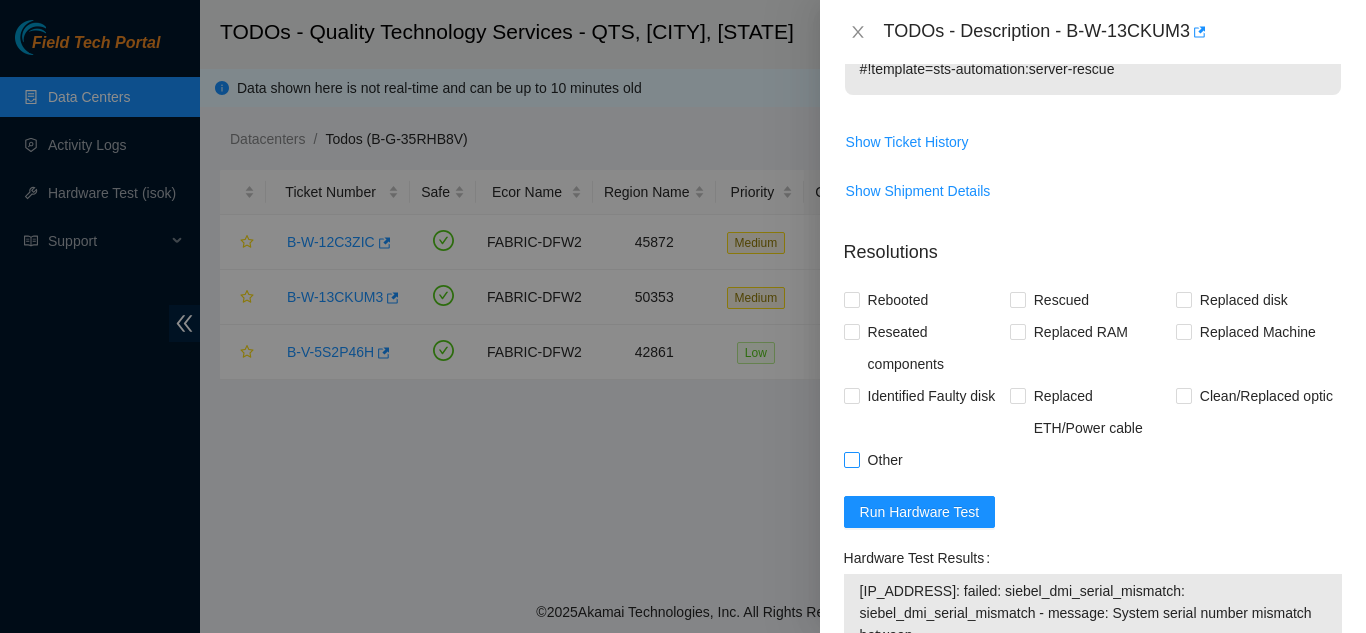 click on "Other" at bounding box center [851, 459] 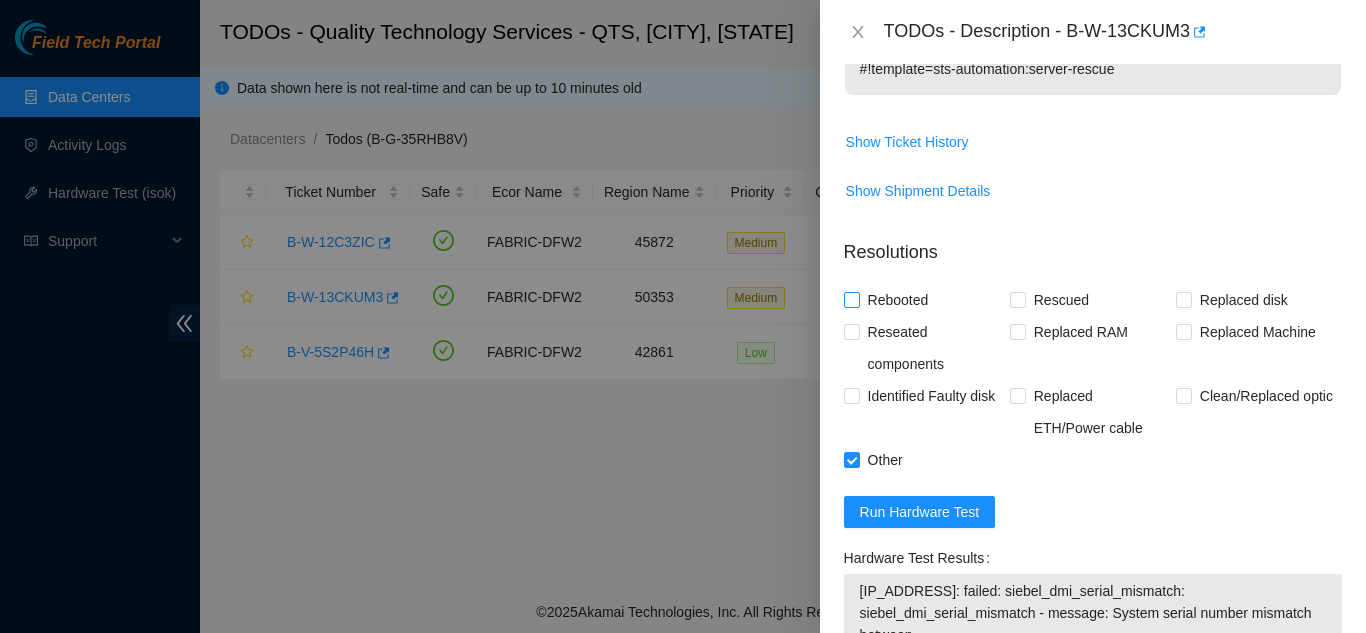 click on "Rebooted" at bounding box center (851, 299) 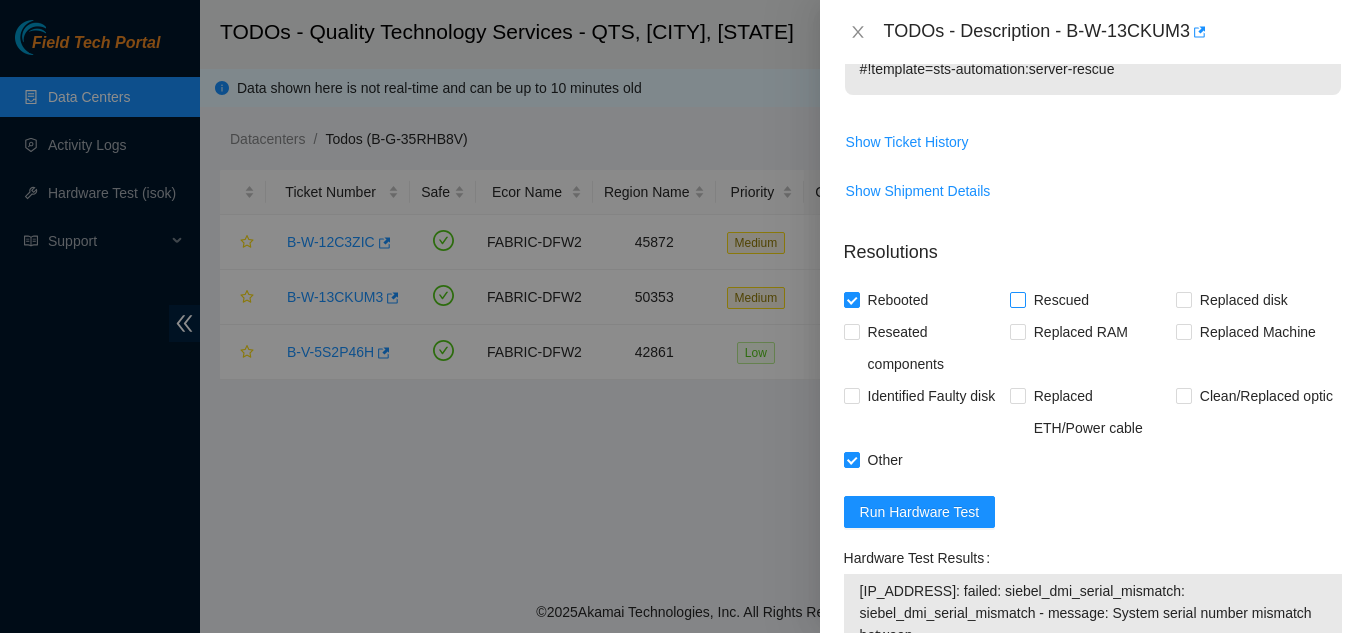 click on "Rescued" at bounding box center (1017, 299) 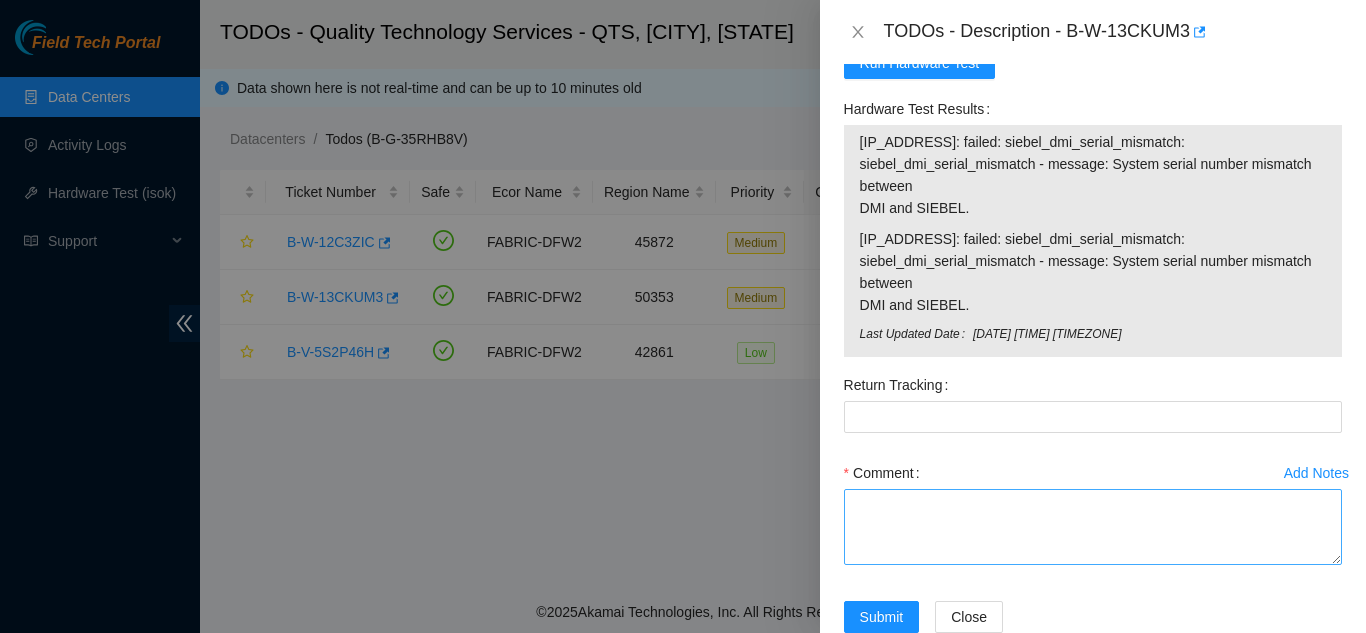 scroll, scrollTop: 1197, scrollLeft: 0, axis: vertical 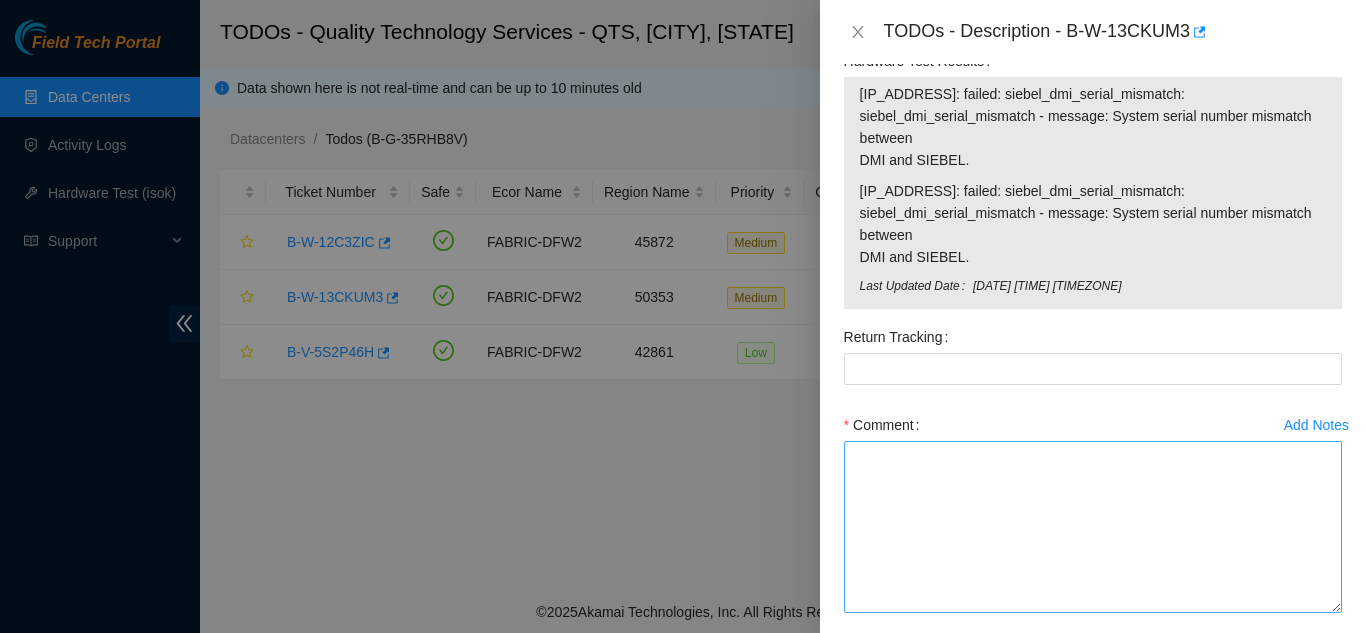 drag, startPoint x: 1319, startPoint y: 510, endPoint x: 1319, endPoint y: 587, distance: 77 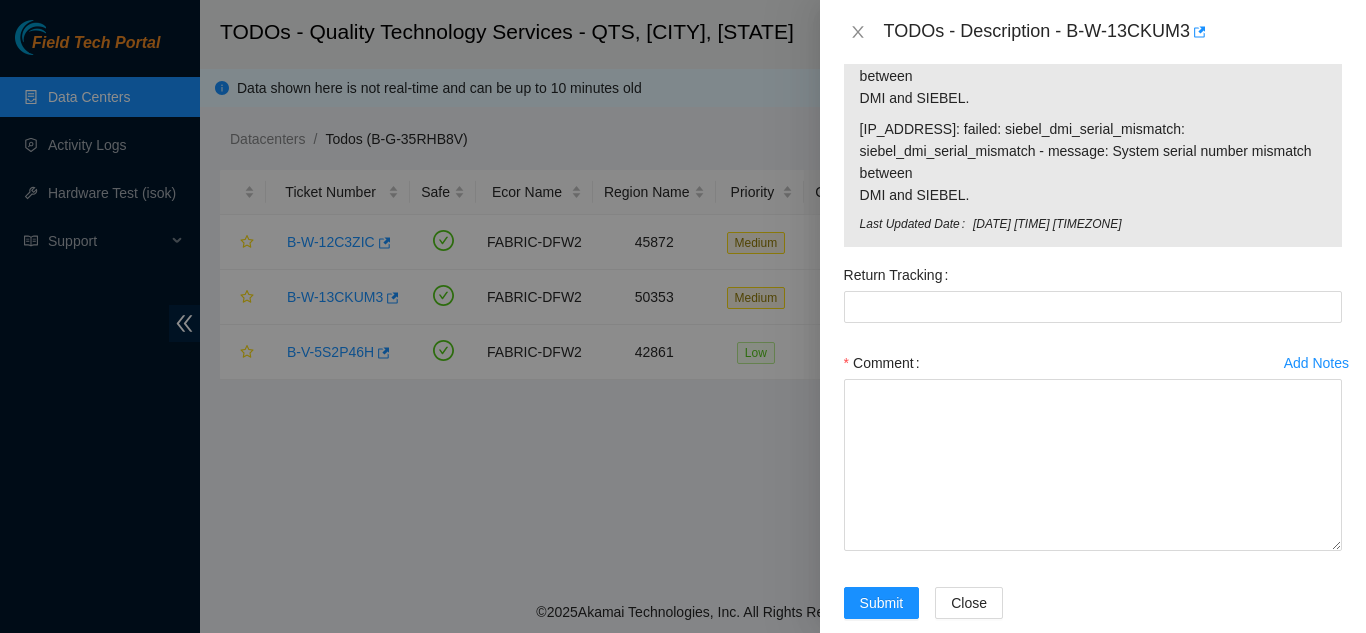 scroll, scrollTop: 1293, scrollLeft: 0, axis: vertical 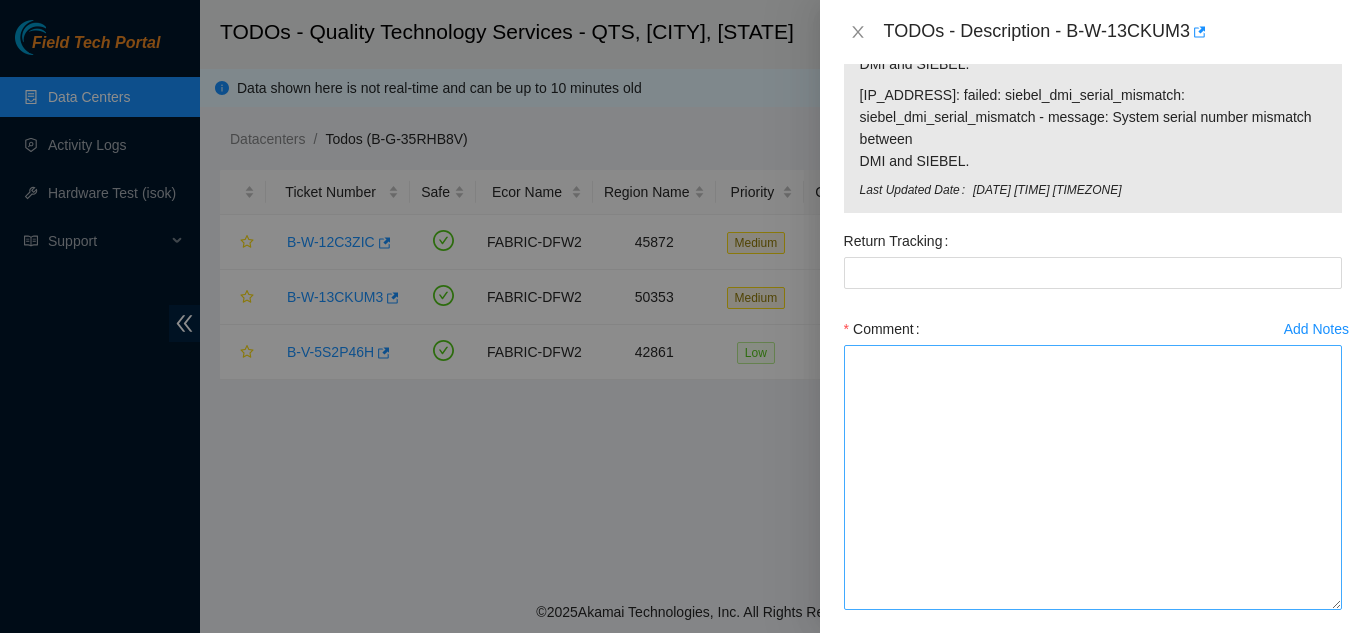 drag, startPoint x: 1324, startPoint y: 513, endPoint x: 1318, endPoint y: 602, distance: 89.20202 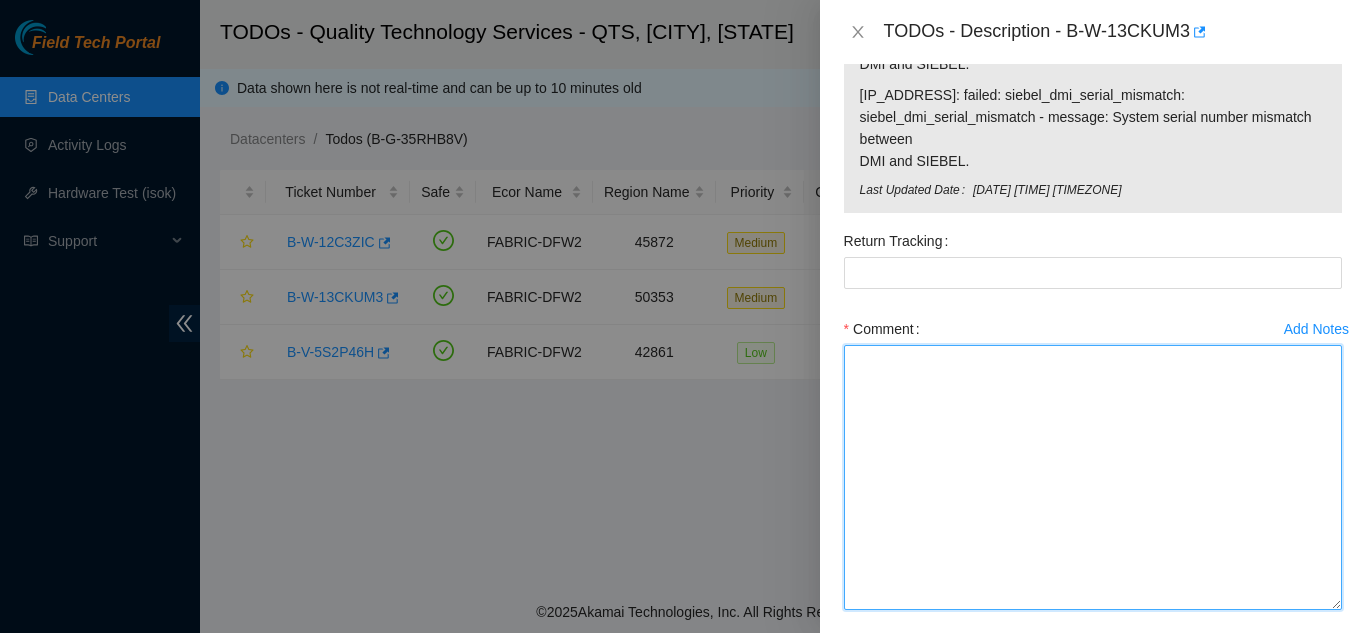 click on "Comment" at bounding box center [1093, 477] 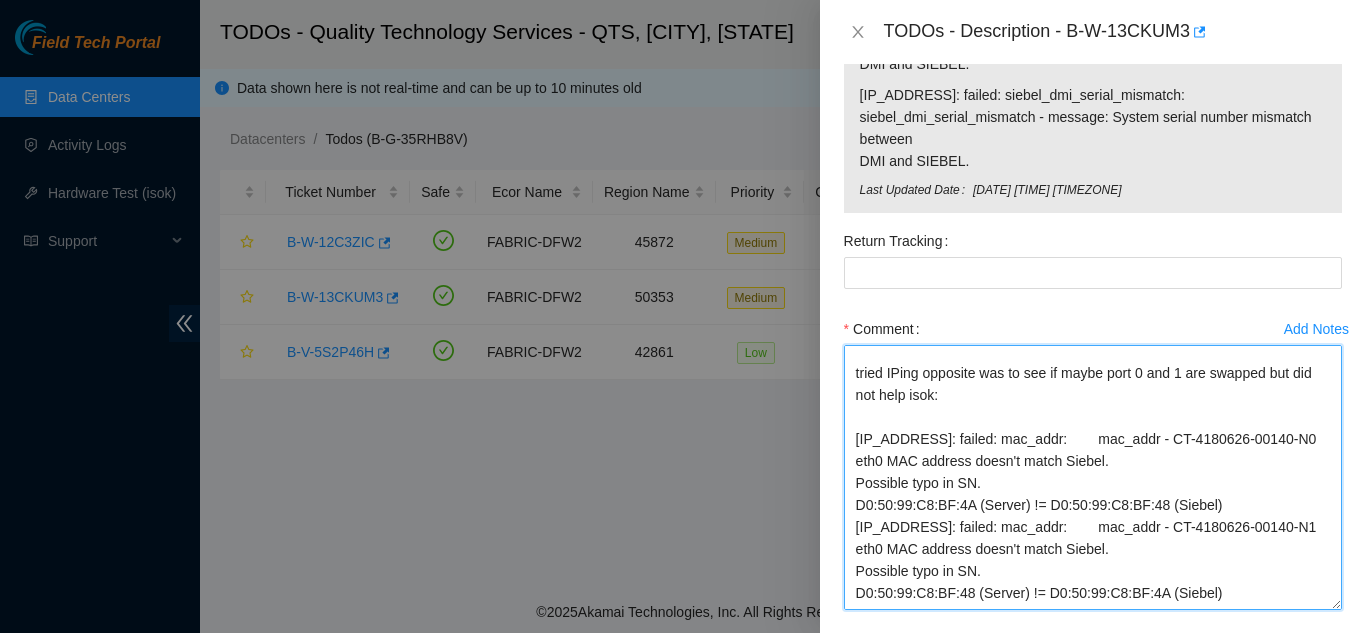scroll, scrollTop: 0, scrollLeft: 0, axis: both 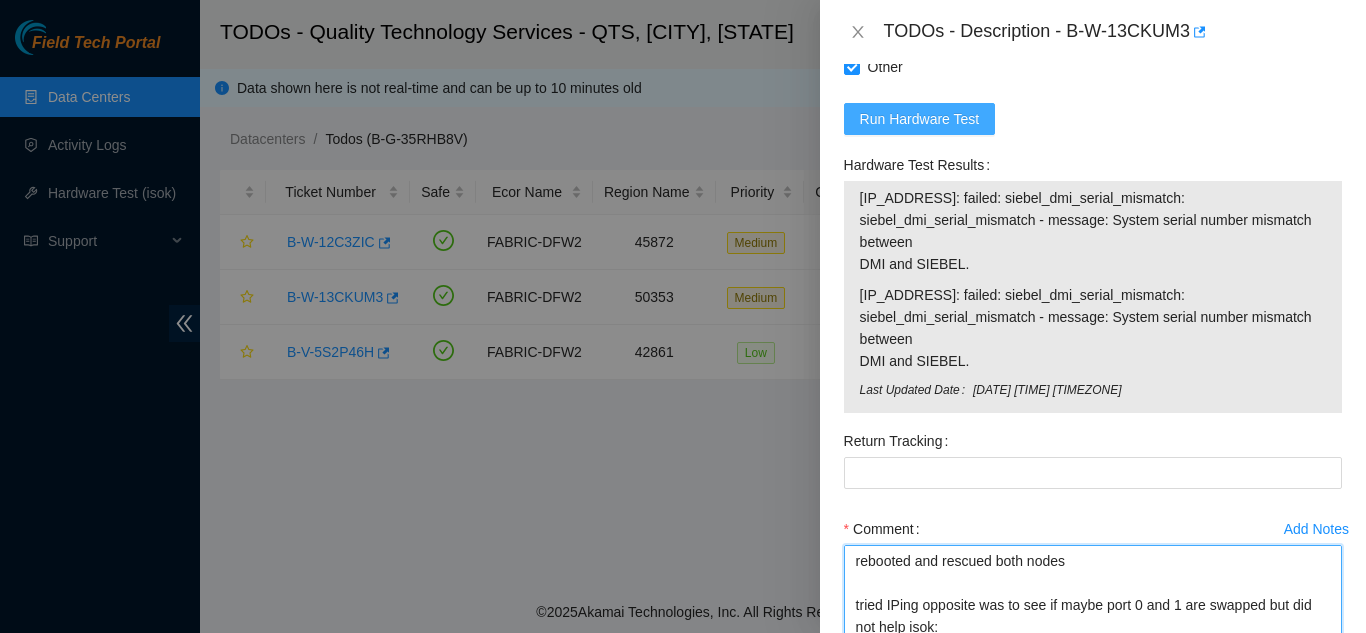 type on "rebooted and rescued both nodes
tried IPing opposite was to see if maybe port 0 and 1 are swapped but did not help isok:
[IP_ADDRESS]: failed: mac_addr:        mac_addr - CT-4180626-00140-N0 eth0 MAC address doesn't match Siebel.
Possible typo in SN.
D0:50:99:C8:BF:4A (Server) != D0:50:99:C8:BF:48 (Siebel)
[IP_ADDRESS]: failed: mac_addr:        mac_addr - CT-4180626-00140-N1 eth0 MAC address doesn't match Siebel.
Possible typo in SN.
D0:50:99:C8:BF:48 (Server) != D0:50:99:C8:BF:4A (Siebel)
reconfigured and IP'd correctly according to Portal info
isok:
[IP_ADDRESS]: failed: siebel_dmi_serial_mismatch:  siebel_dmi_serial_mismatch - message: System serial number mismatch between
DMI and SIEBEL.
[IP_ADDRESS]: failed: siebel_dmi_serial_mismatch:  siebel_dmi_serial_mismatch - message: System serial number mismatch between
DMI and SIEBEL." 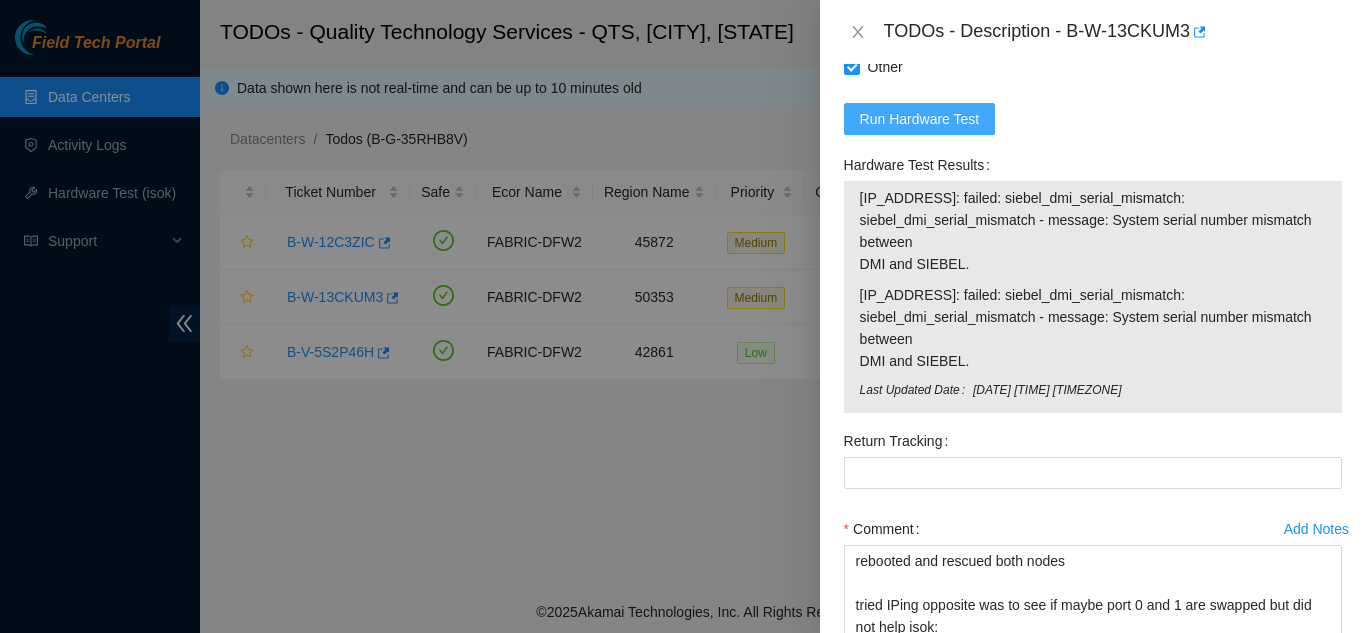 click on "Run Hardware Test" at bounding box center (920, 119) 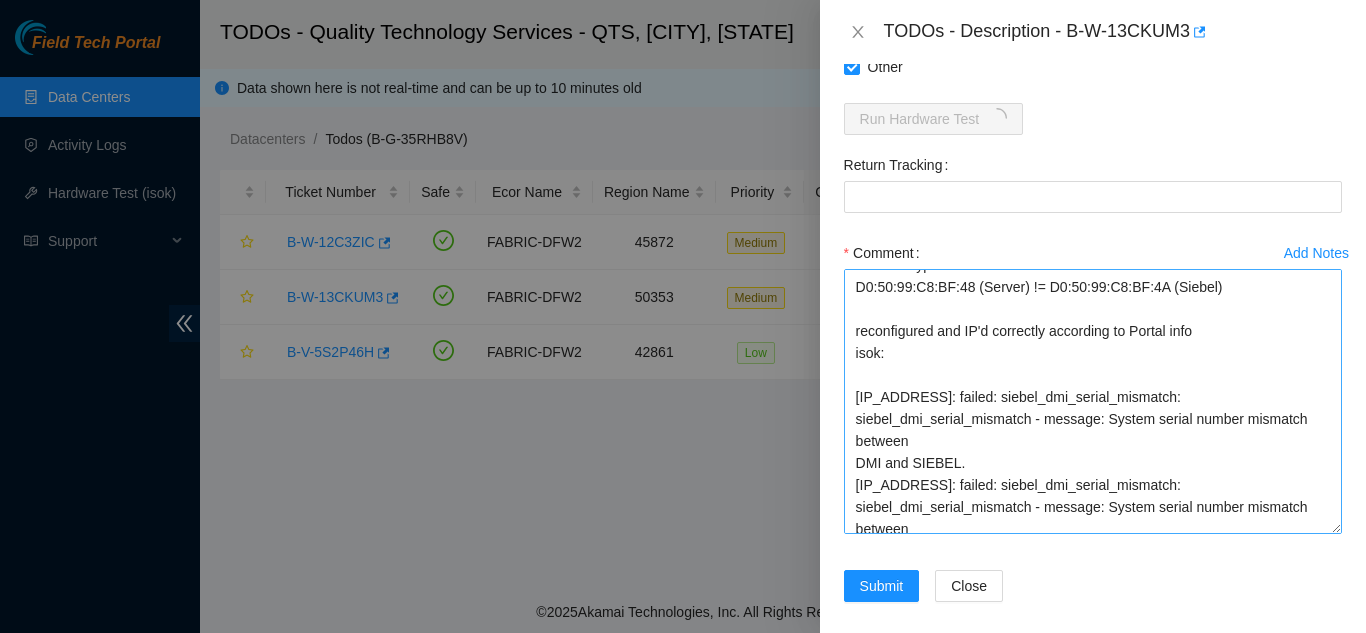 scroll, scrollTop: 295, scrollLeft: 0, axis: vertical 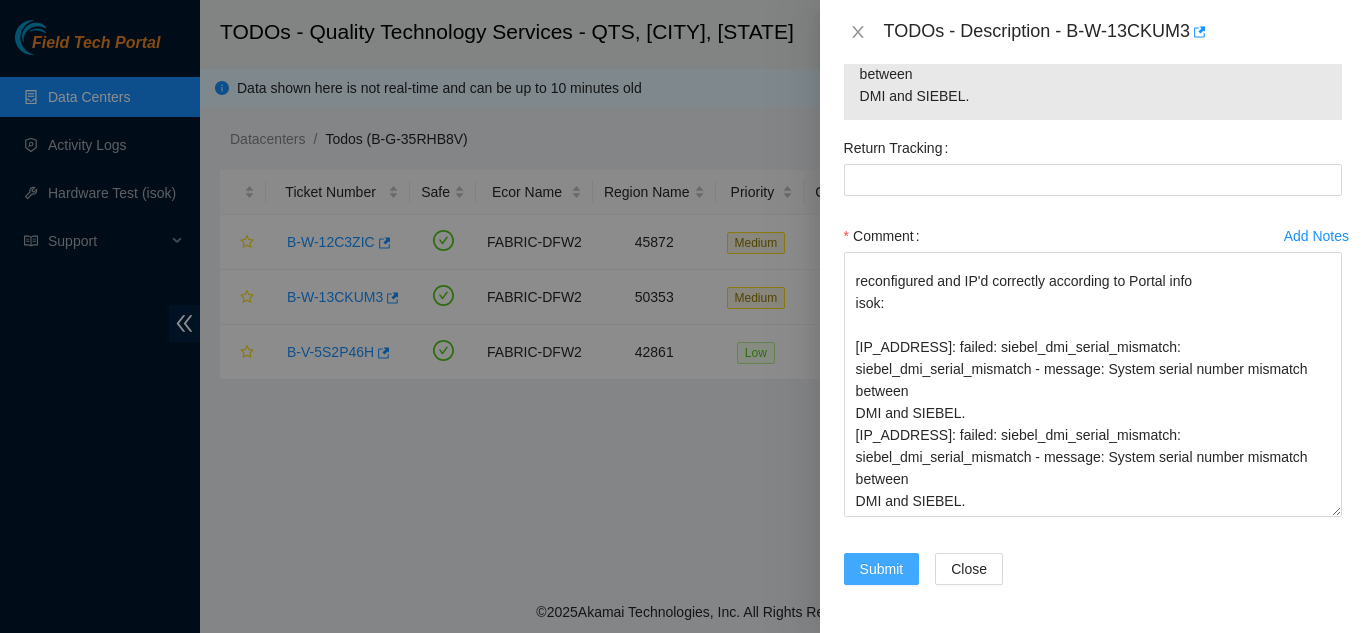 click on "Submit" at bounding box center [882, 569] 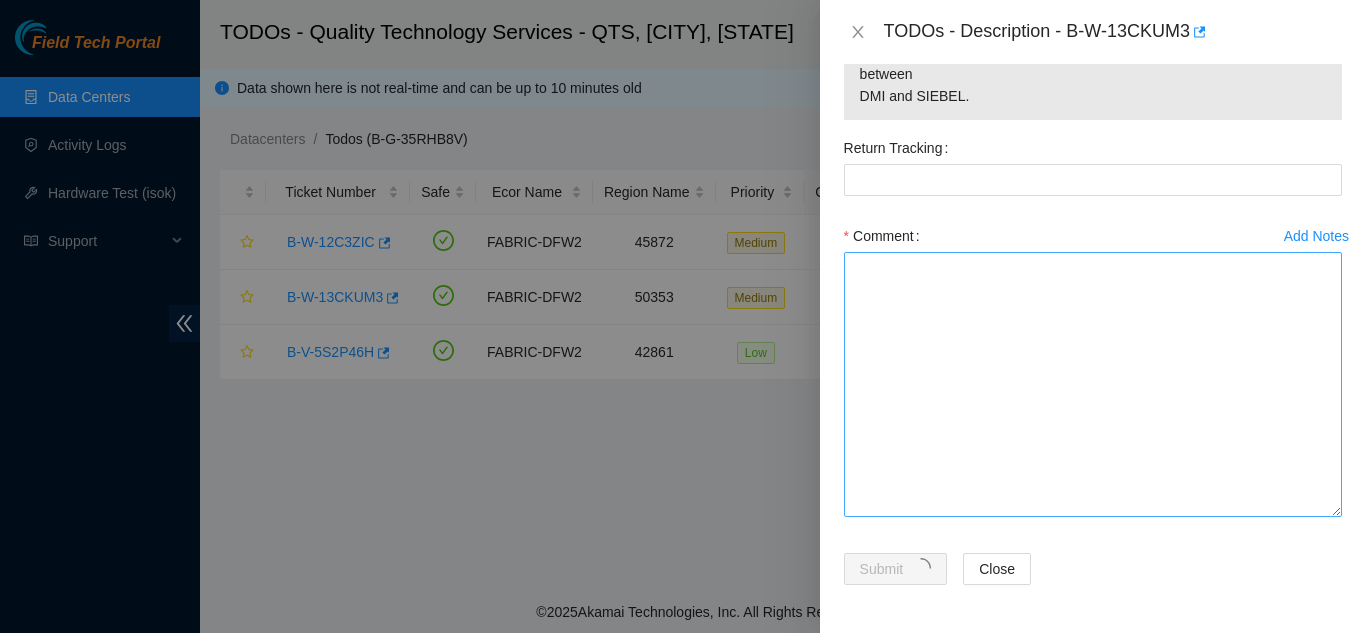 scroll, scrollTop: 0, scrollLeft: 0, axis: both 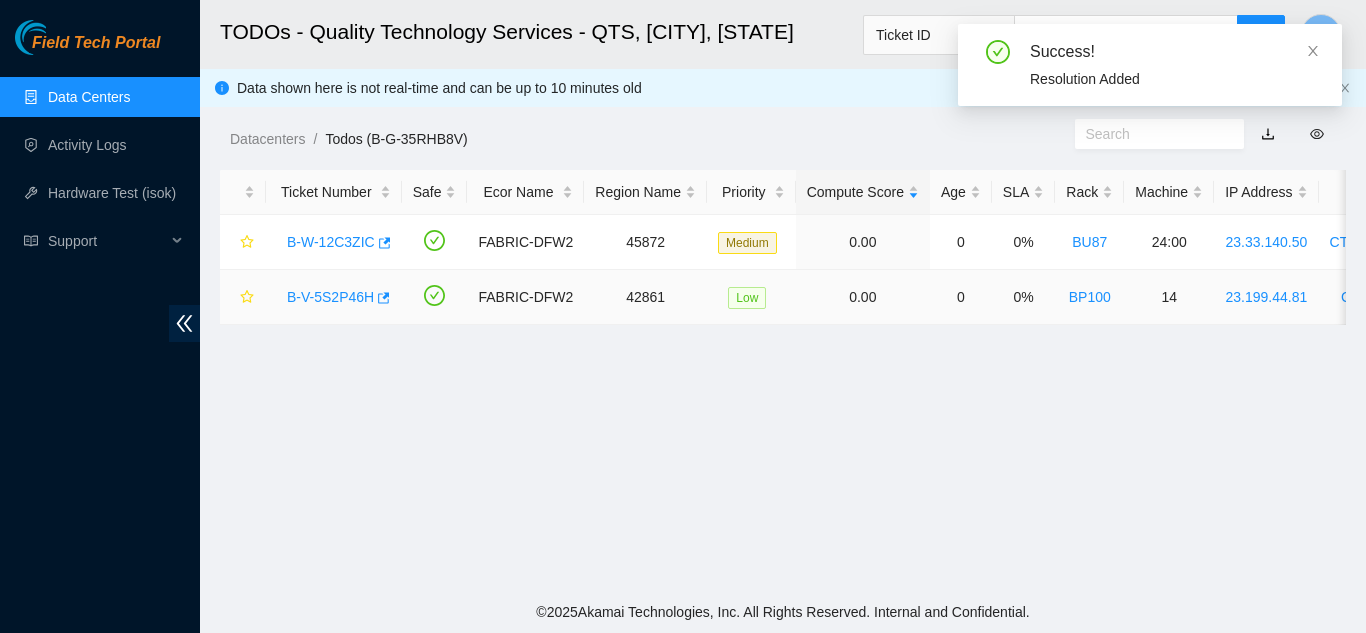 drag, startPoint x: 592, startPoint y: 308, endPoint x: 461, endPoint y: 289, distance: 132.3707 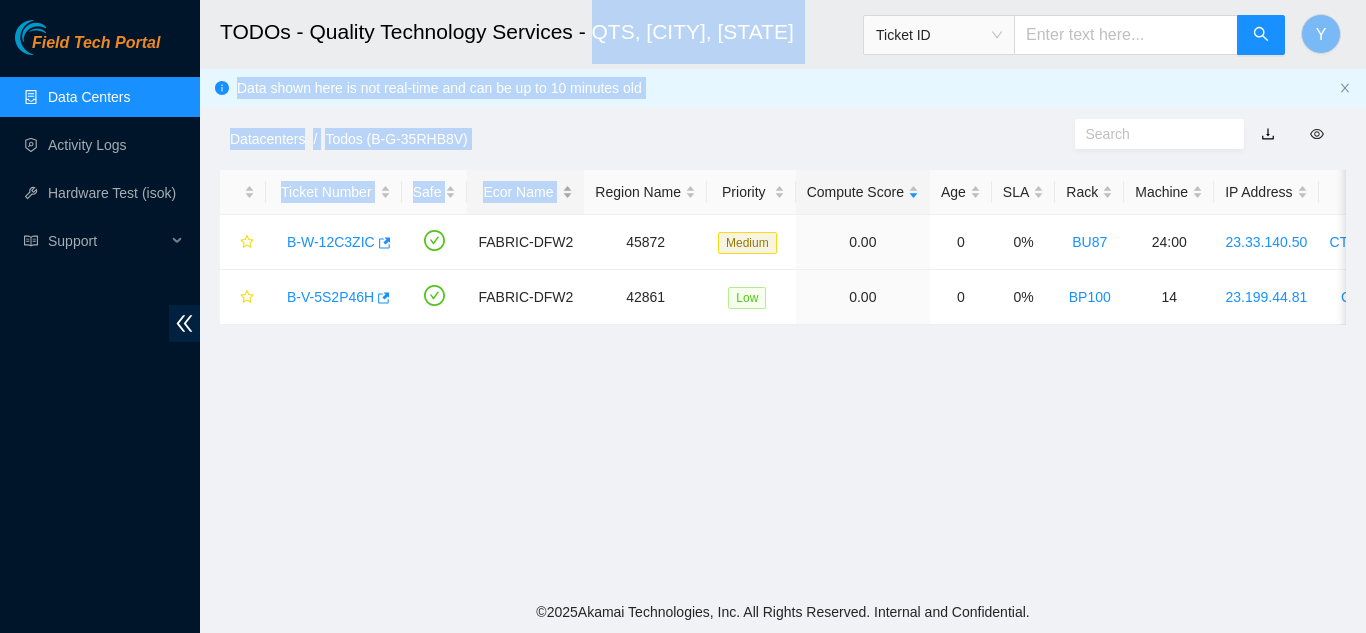 drag, startPoint x: 592, startPoint y: 10, endPoint x: 500, endPoint y: 173, distance: 187.17105 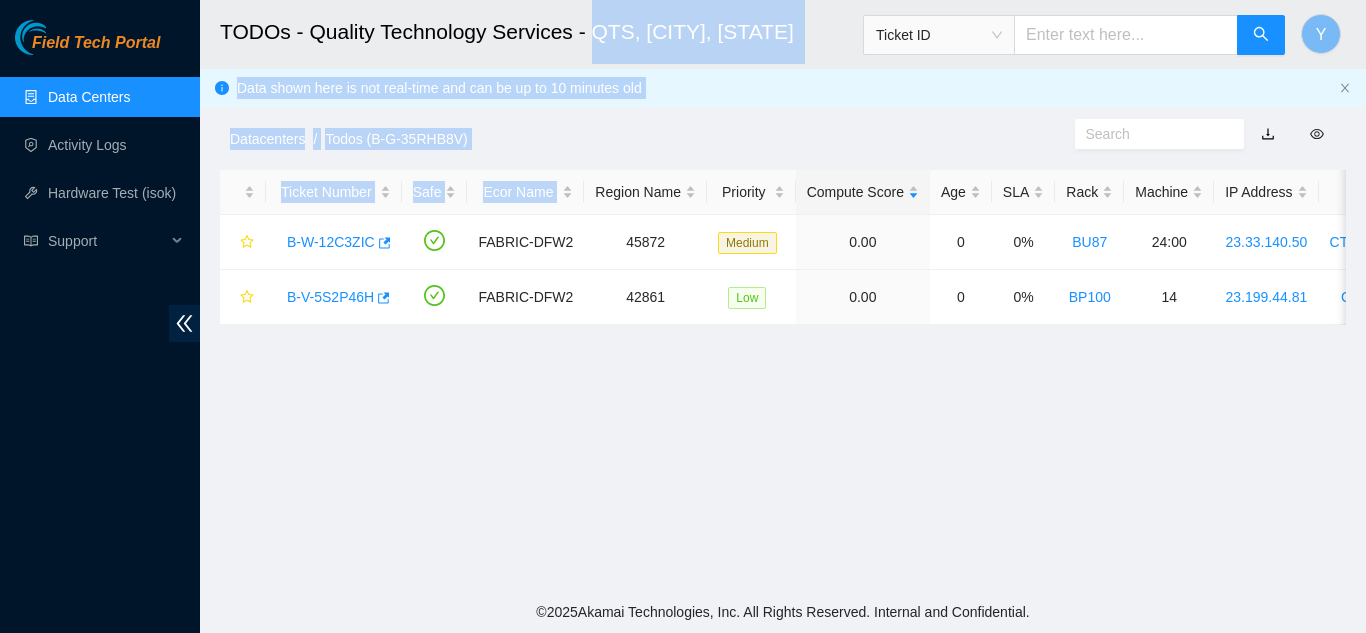click on "Datacenters / Todos (B-G-35RHB8V) /" at bounding box center [652, 139] 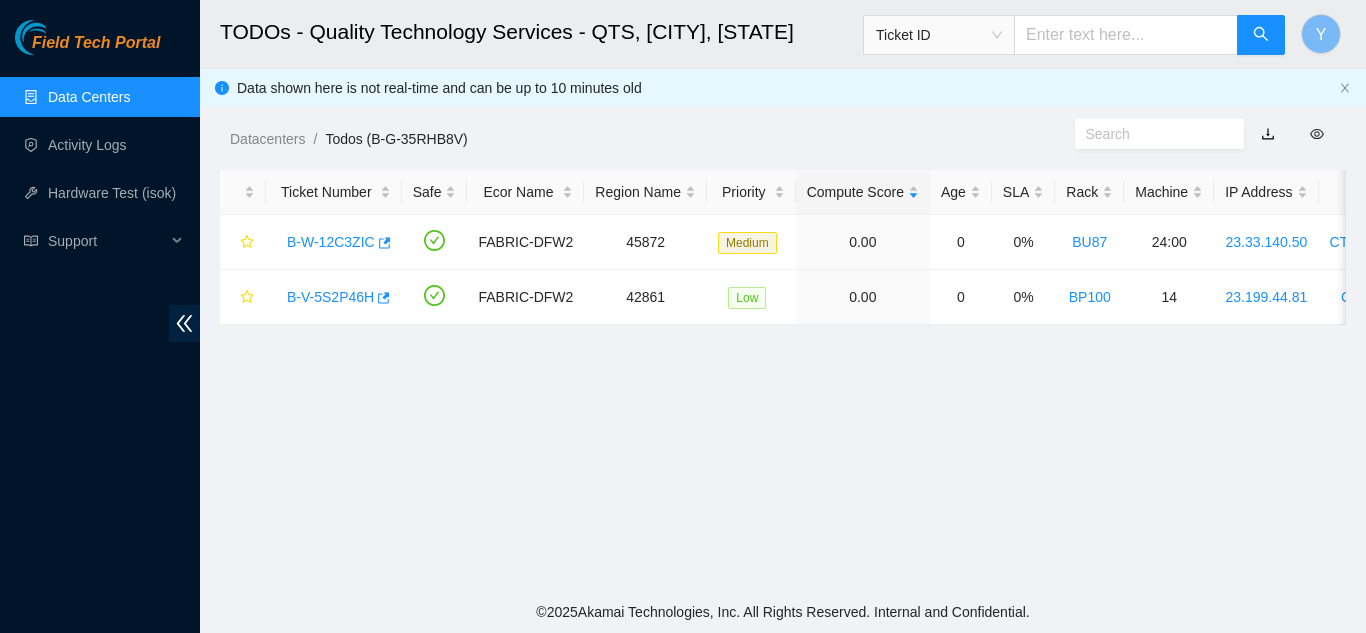 click on "Data Centers" at bounding box center (89, 97) 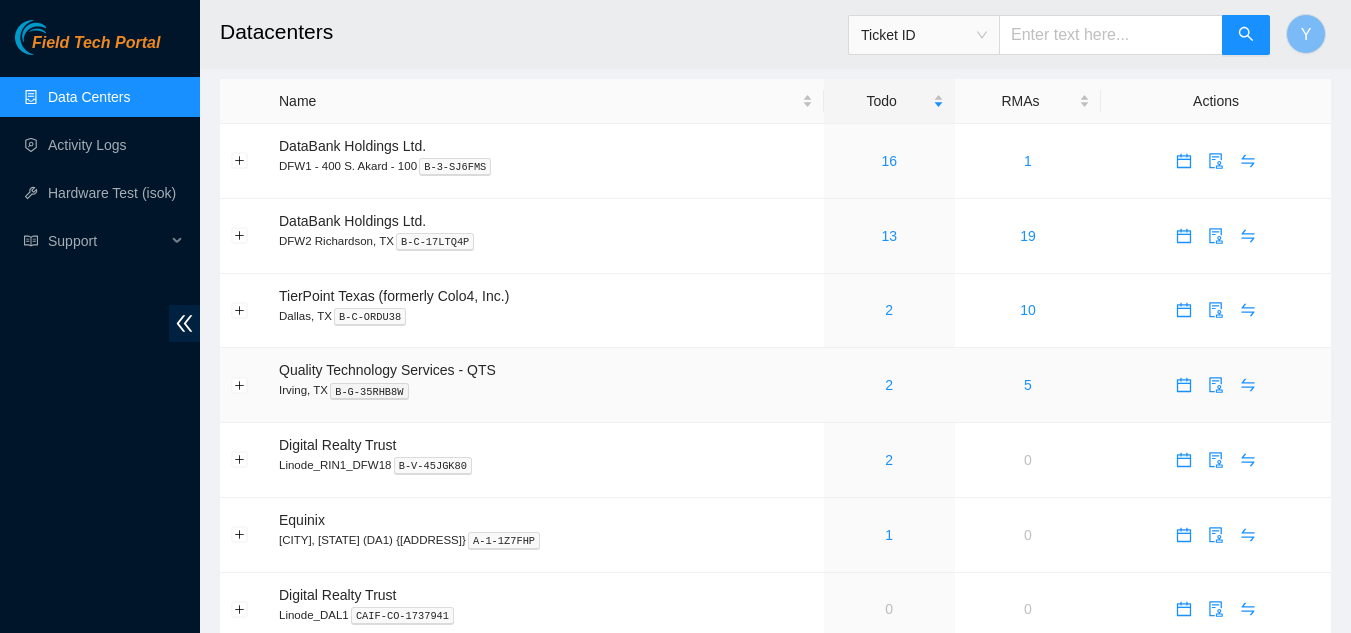 scroll, scrollTop: 0, scrollLeft: 0, axis: both 